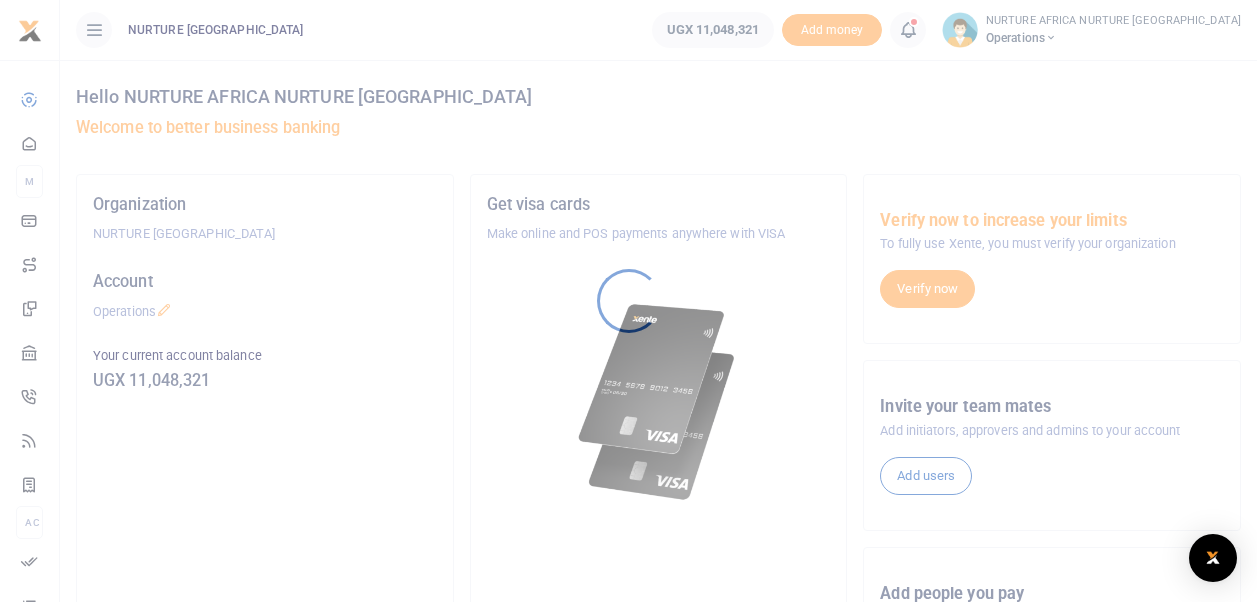 scroll, scrollTop: 0, scrollLeft: 0, axis: both 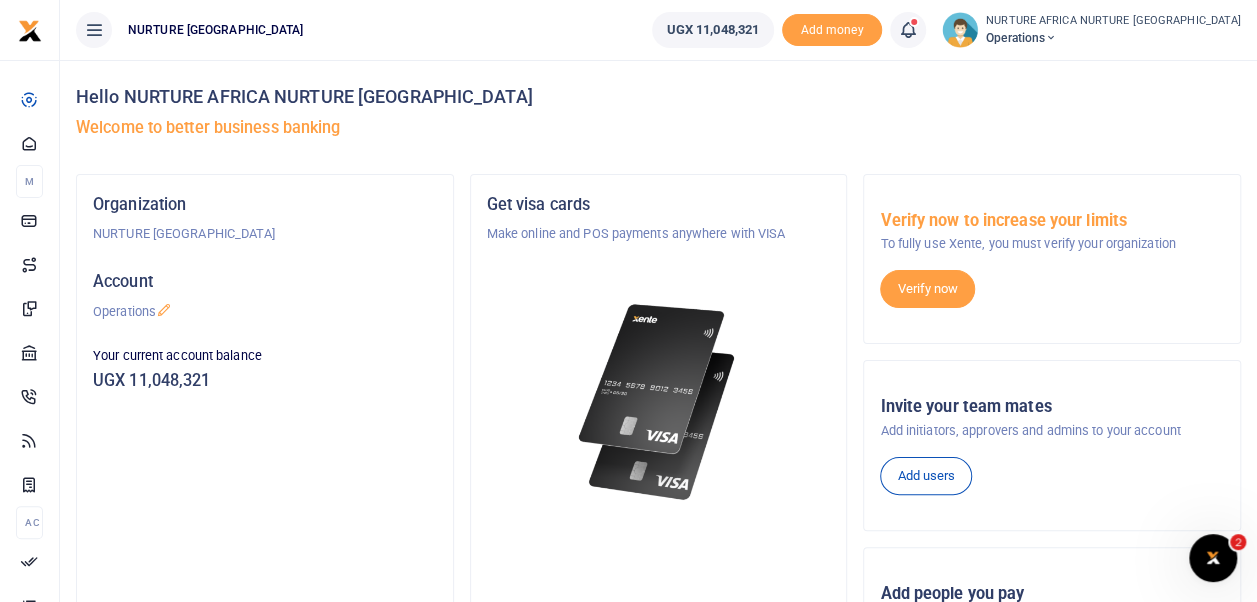 click at bounding box center (908, 30) 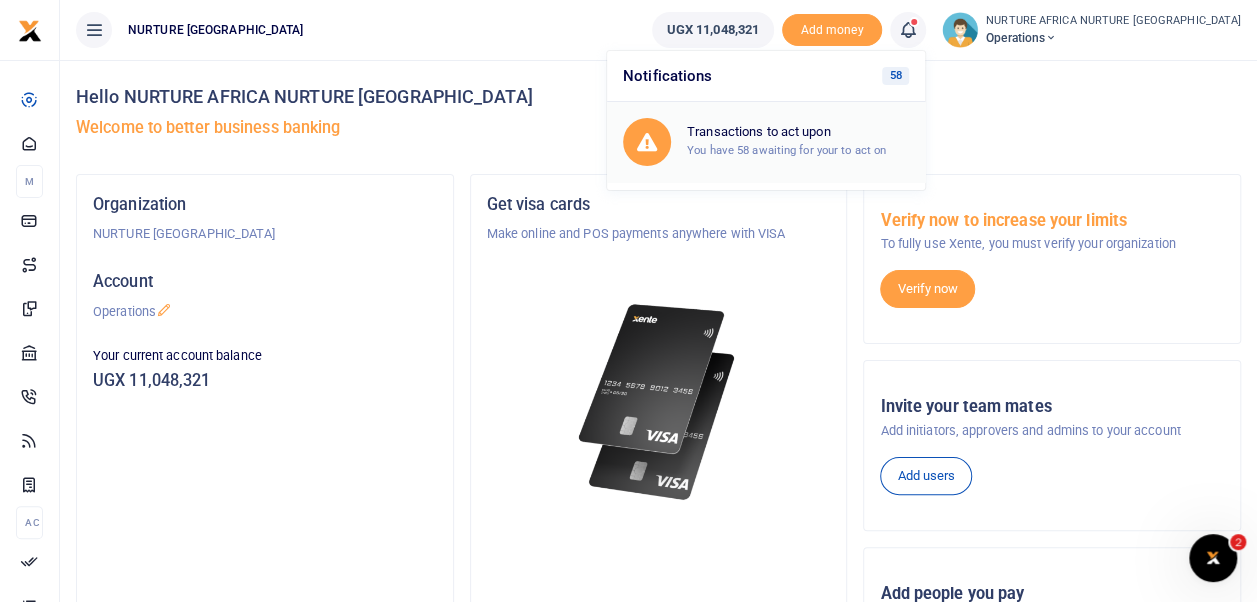 click on "Transactions to act upon" at bounding box center (798, 132) 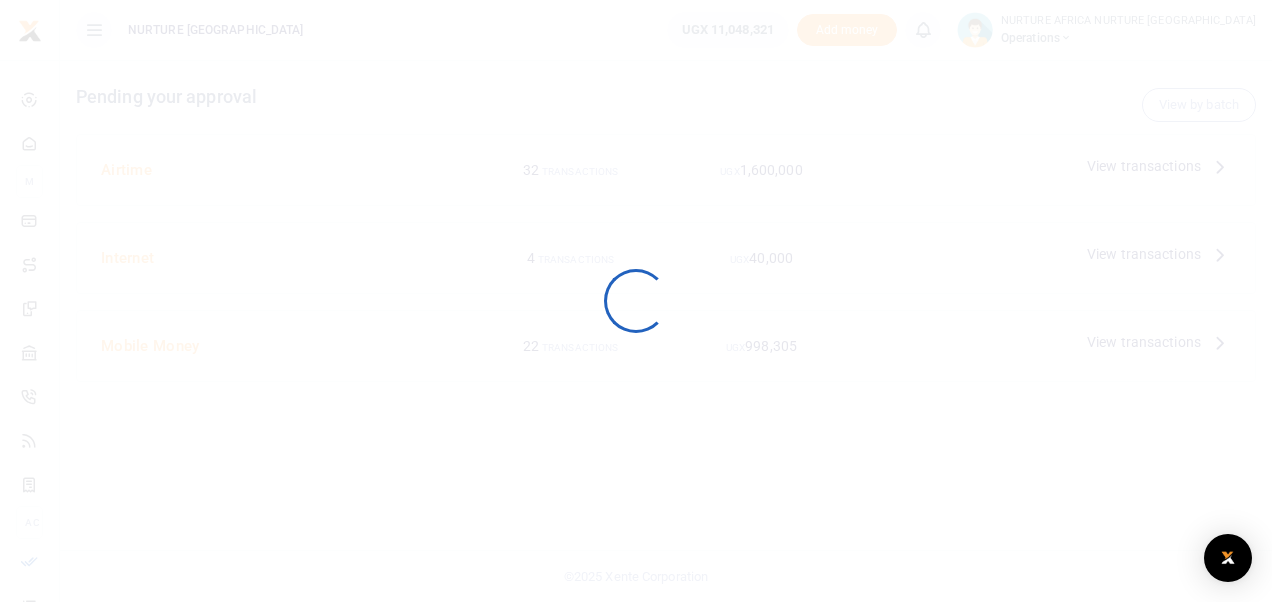 scroll, scrollTop: 0, scrollLeft: 0, axis: both 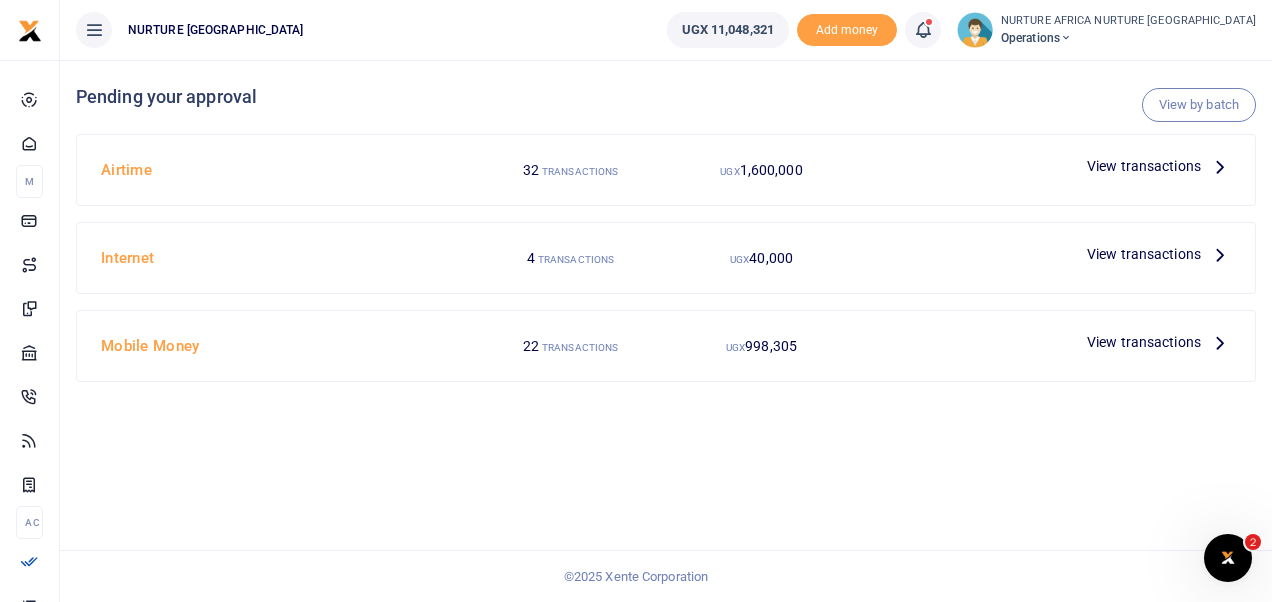click on "View transactions" at bounding box center [1144, 342] 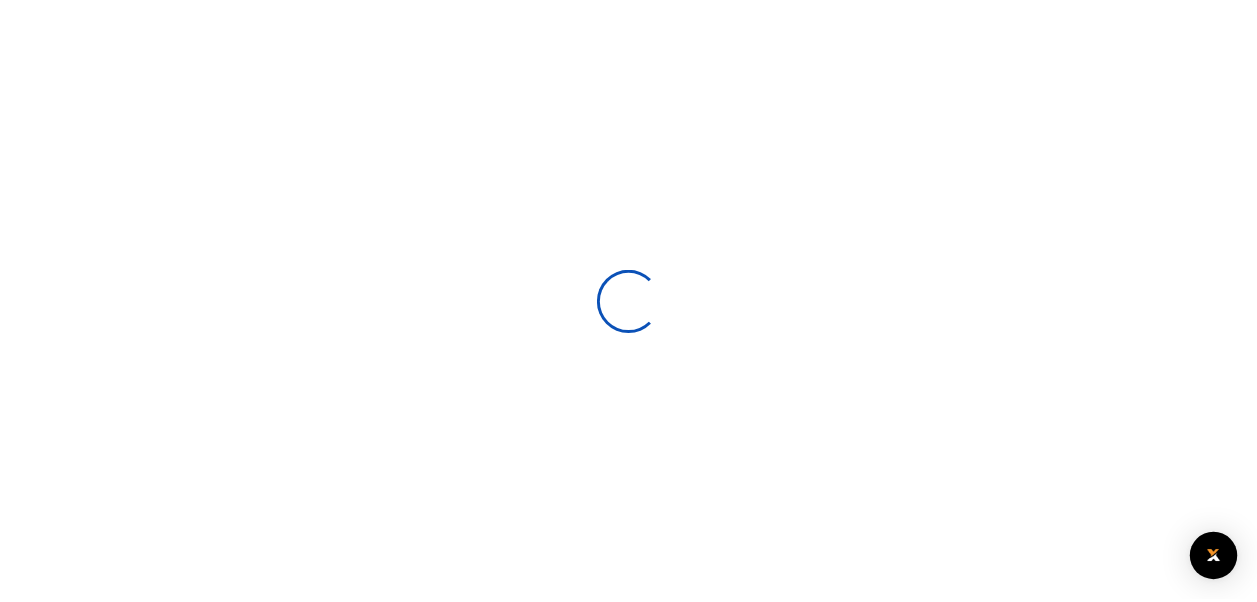 scroll, scrollTop: 0, scrollLeft: 0, axis: both 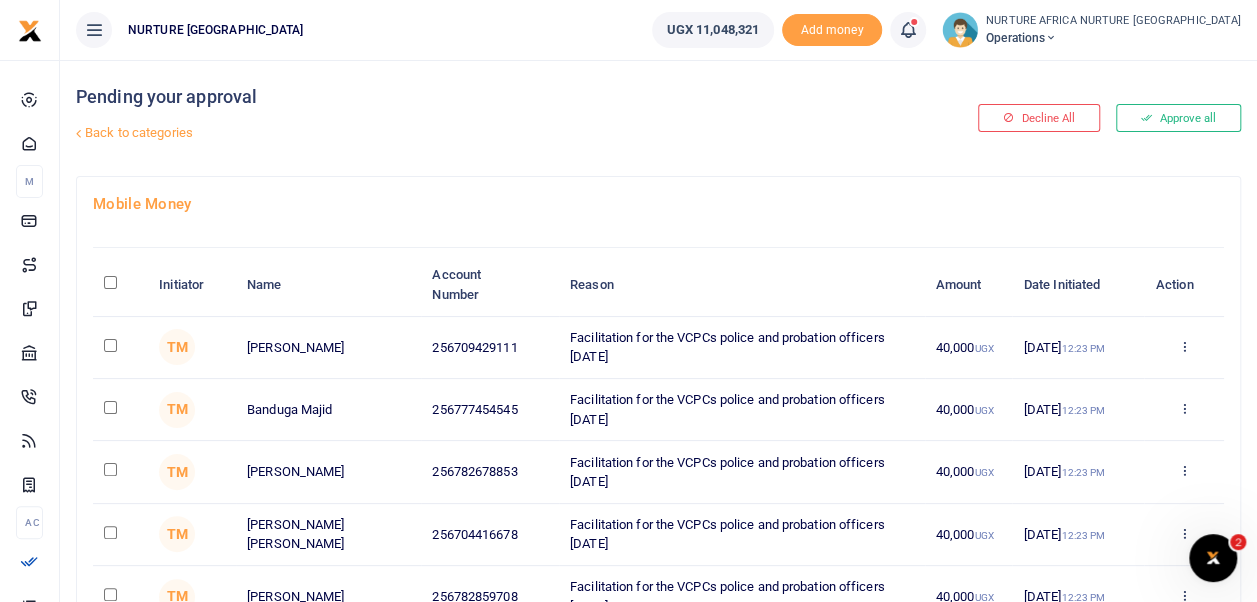 click on "Back to categories" at bounding box center (459, 133) 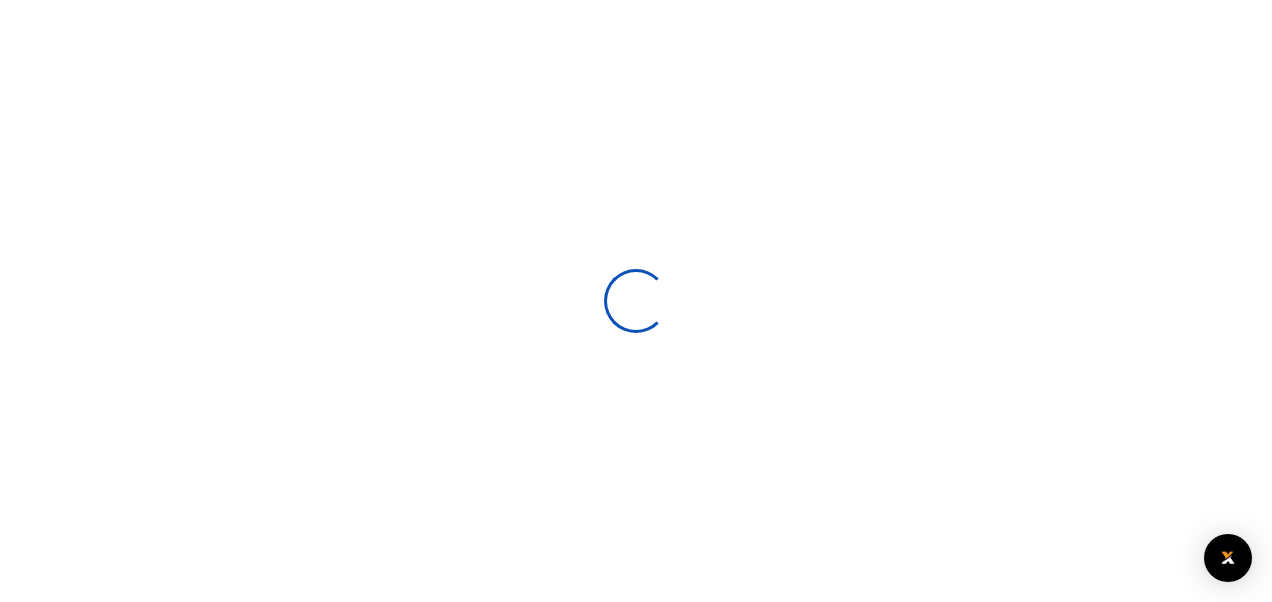 scroll, scrollTop: 0, scrollLeft: 0, axis: both 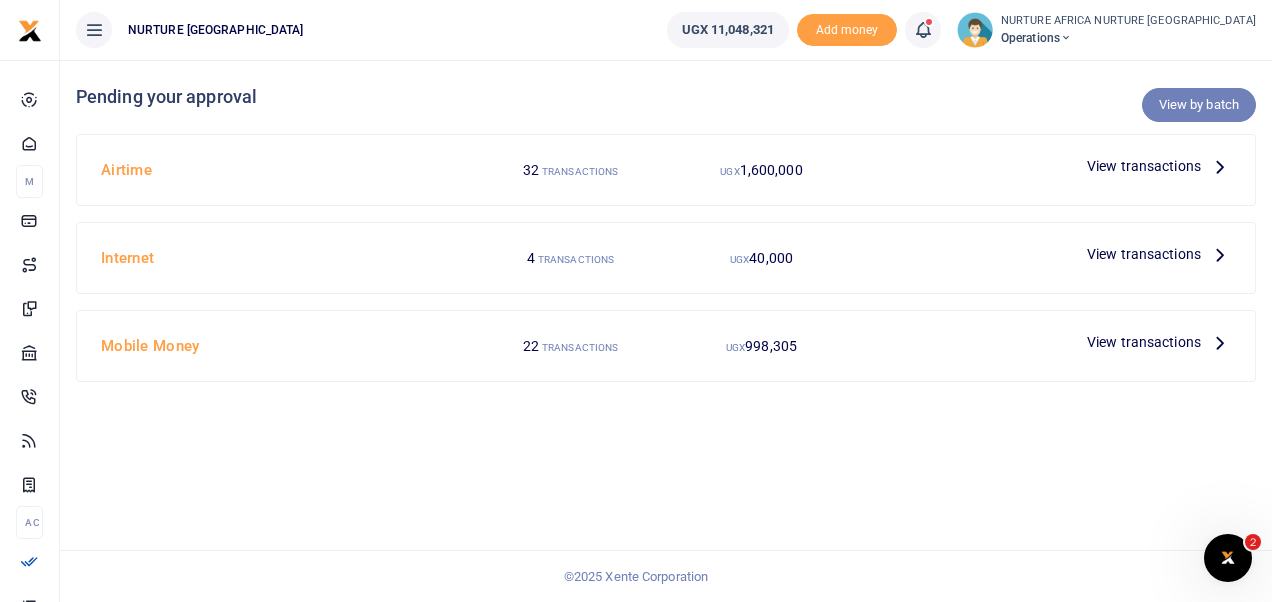click on "View by batch" at bounding box center (1199, 105) 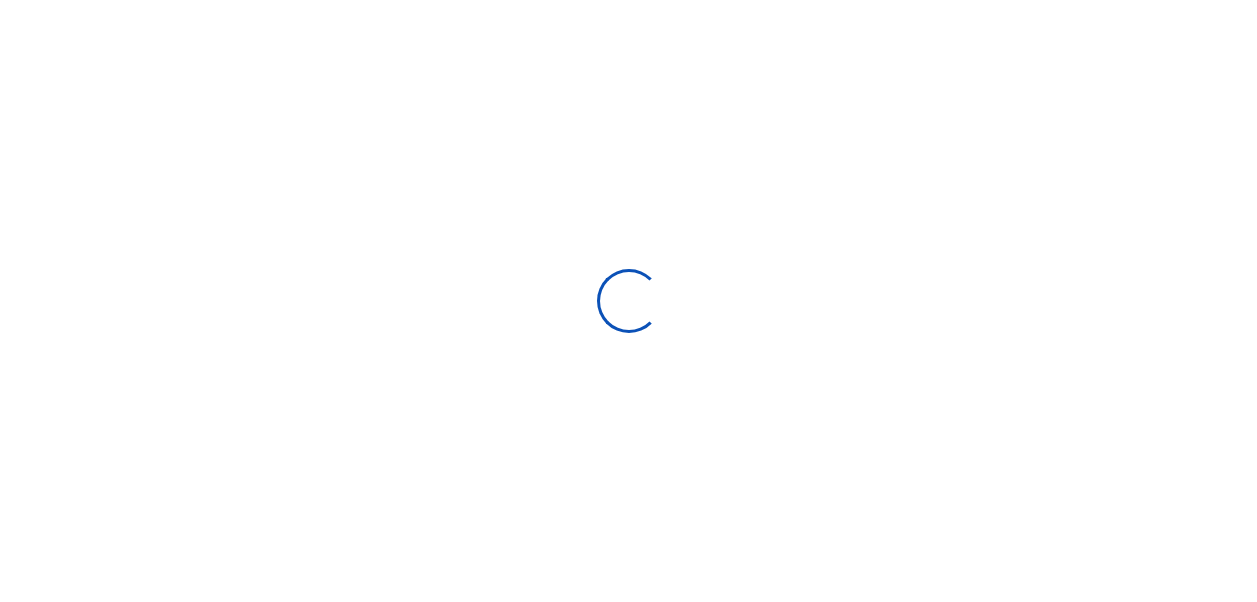 scroll, scrollTop: 0, scrollLeft: 0, axis: both 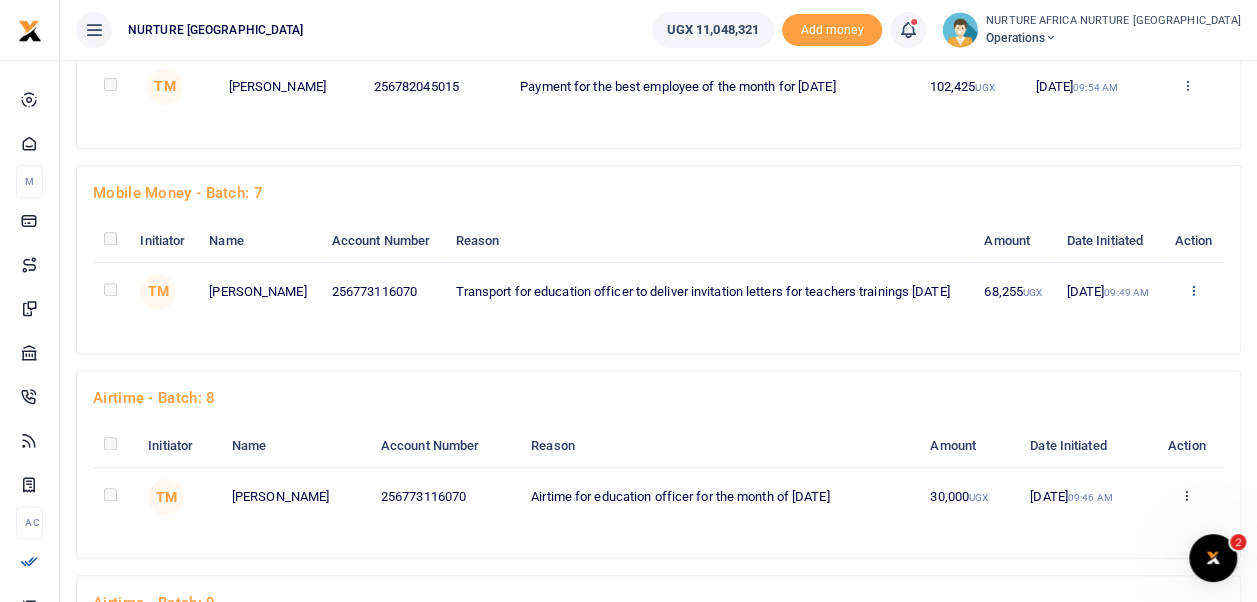 click at bounding box center [1188, -3761] 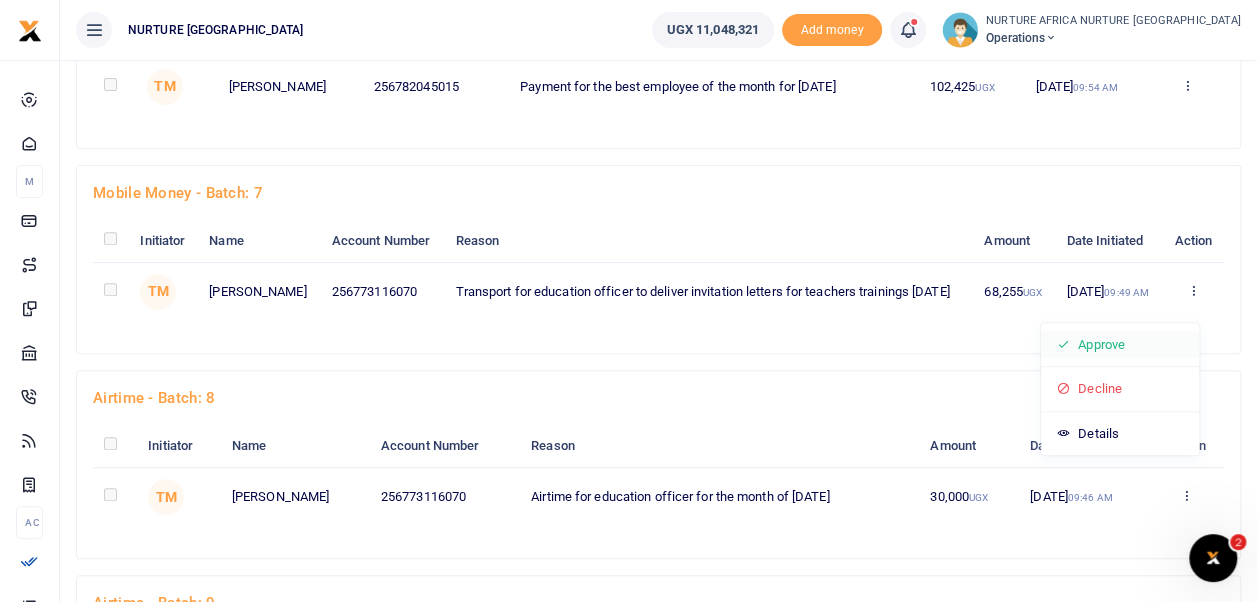 click on "Approve" at bounding box center (1120, 345) 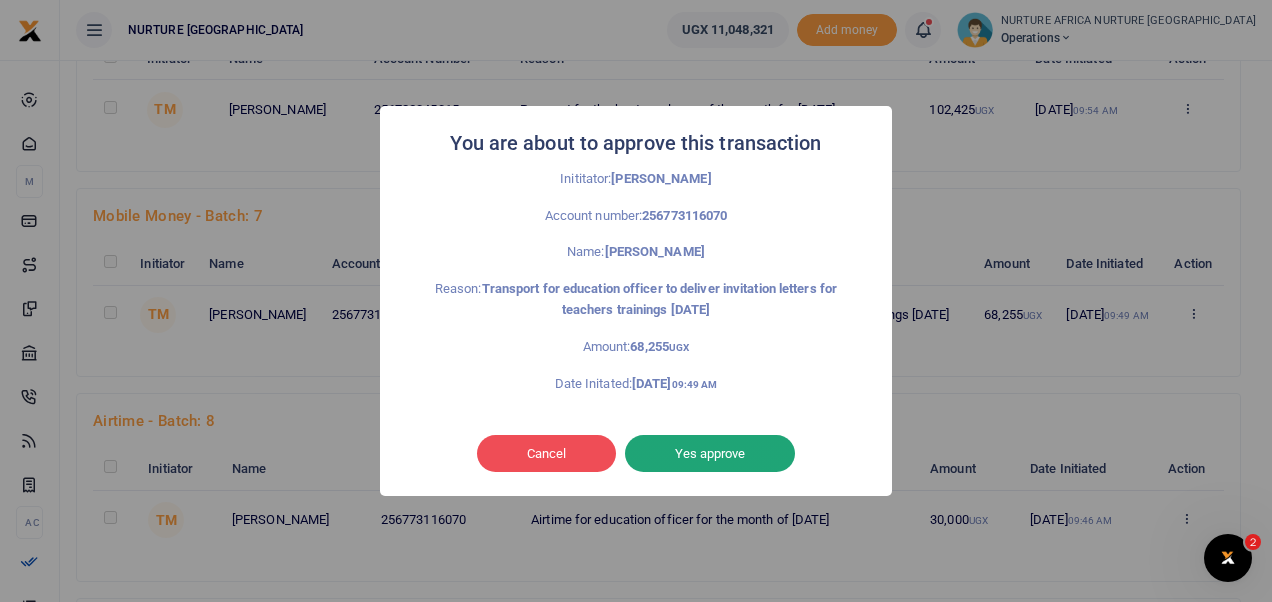 click on "Yes approve" at bounding box center (710, 454) 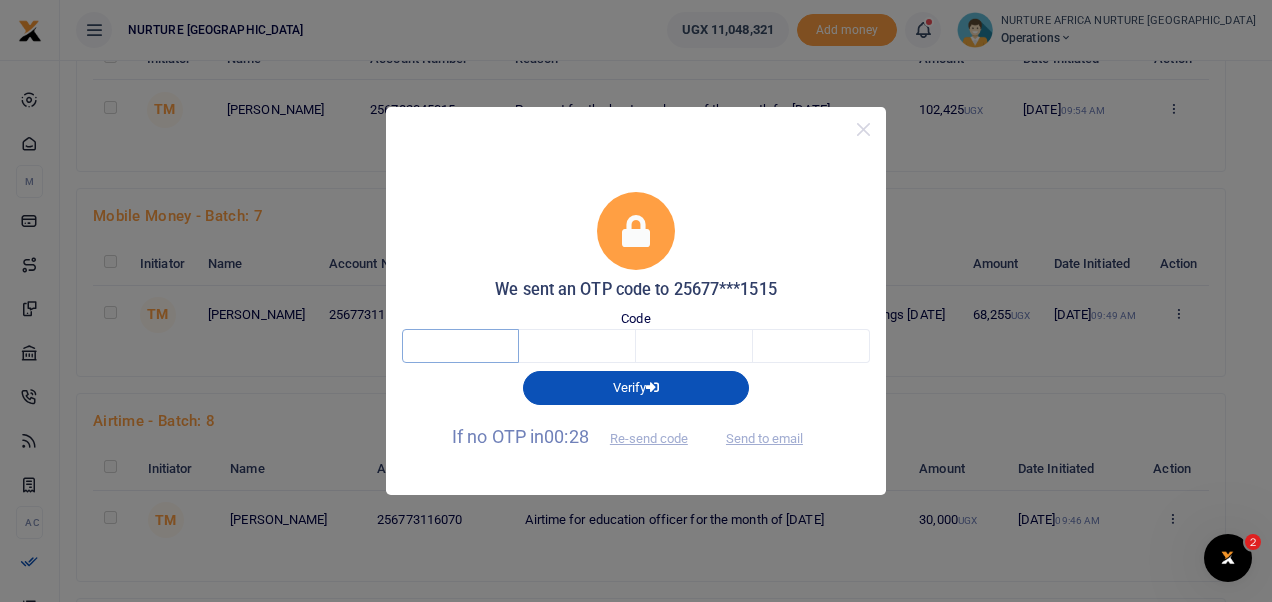 click at bounding box center [460, 346] 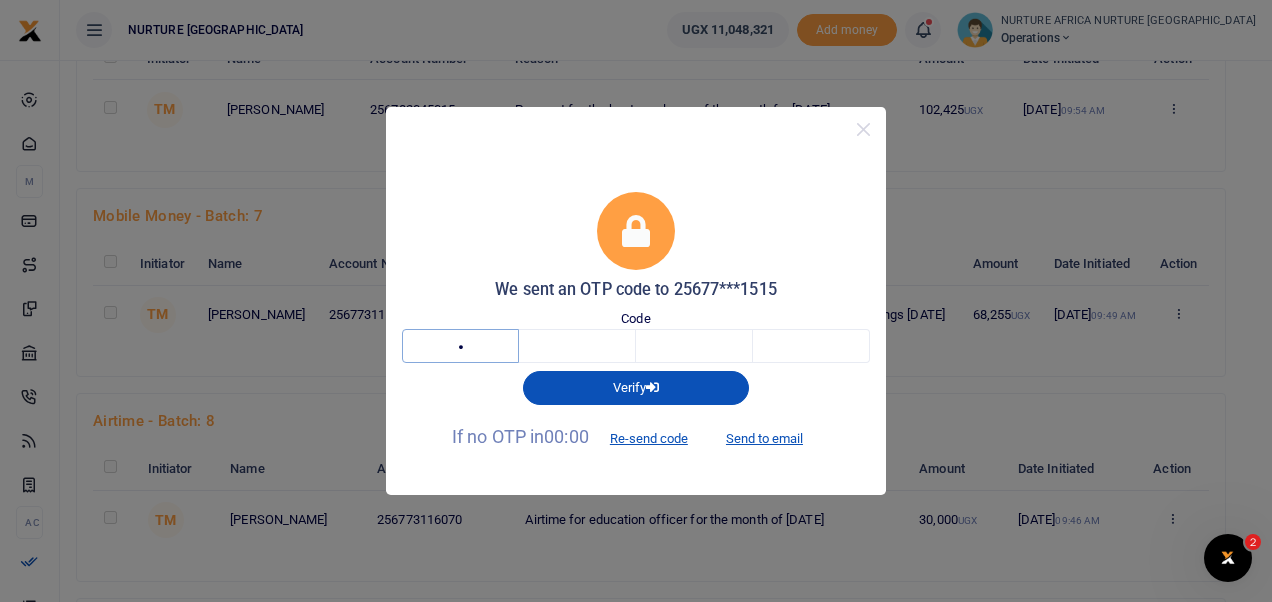 type on "6" 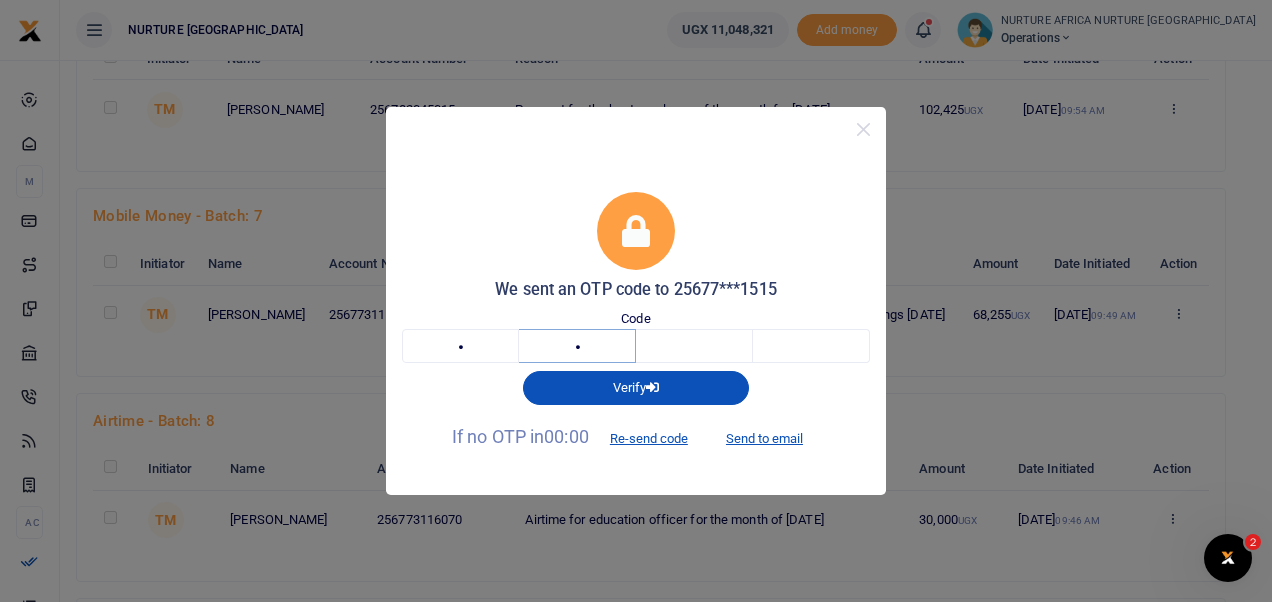 type on "8" 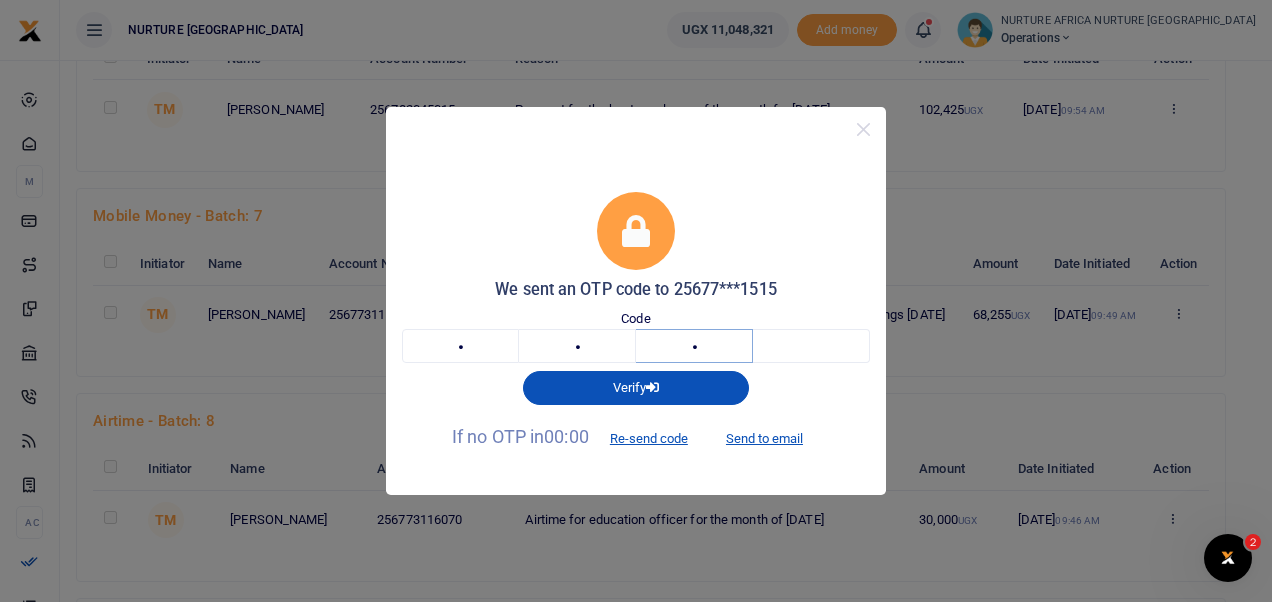 type on "3" 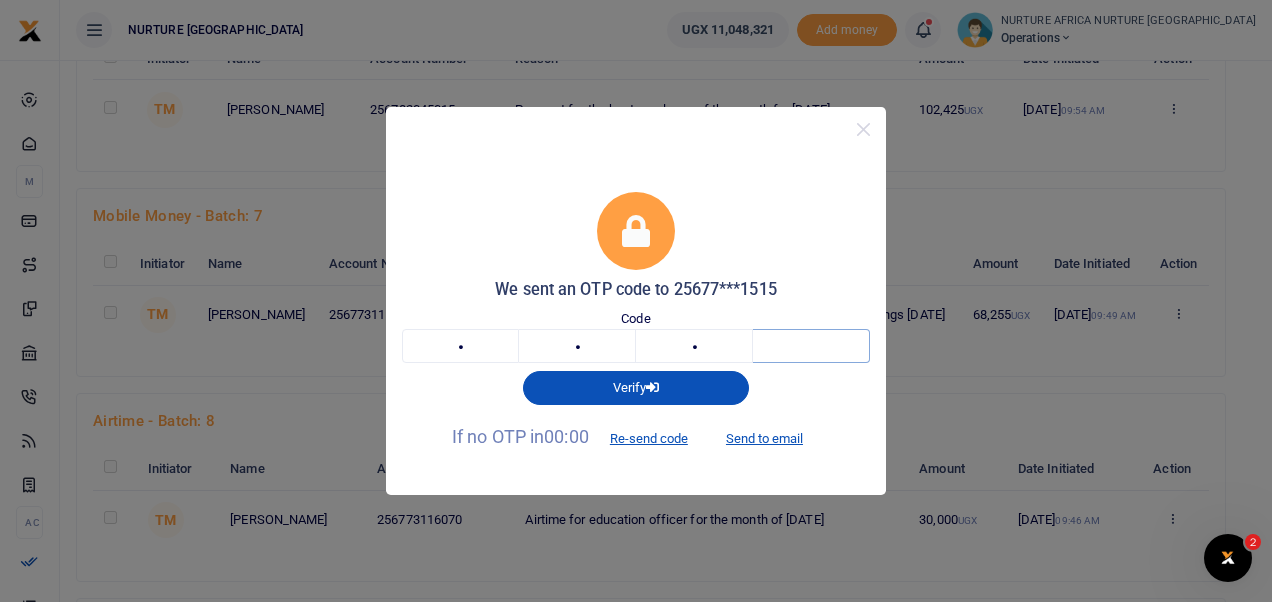 type on "8" 